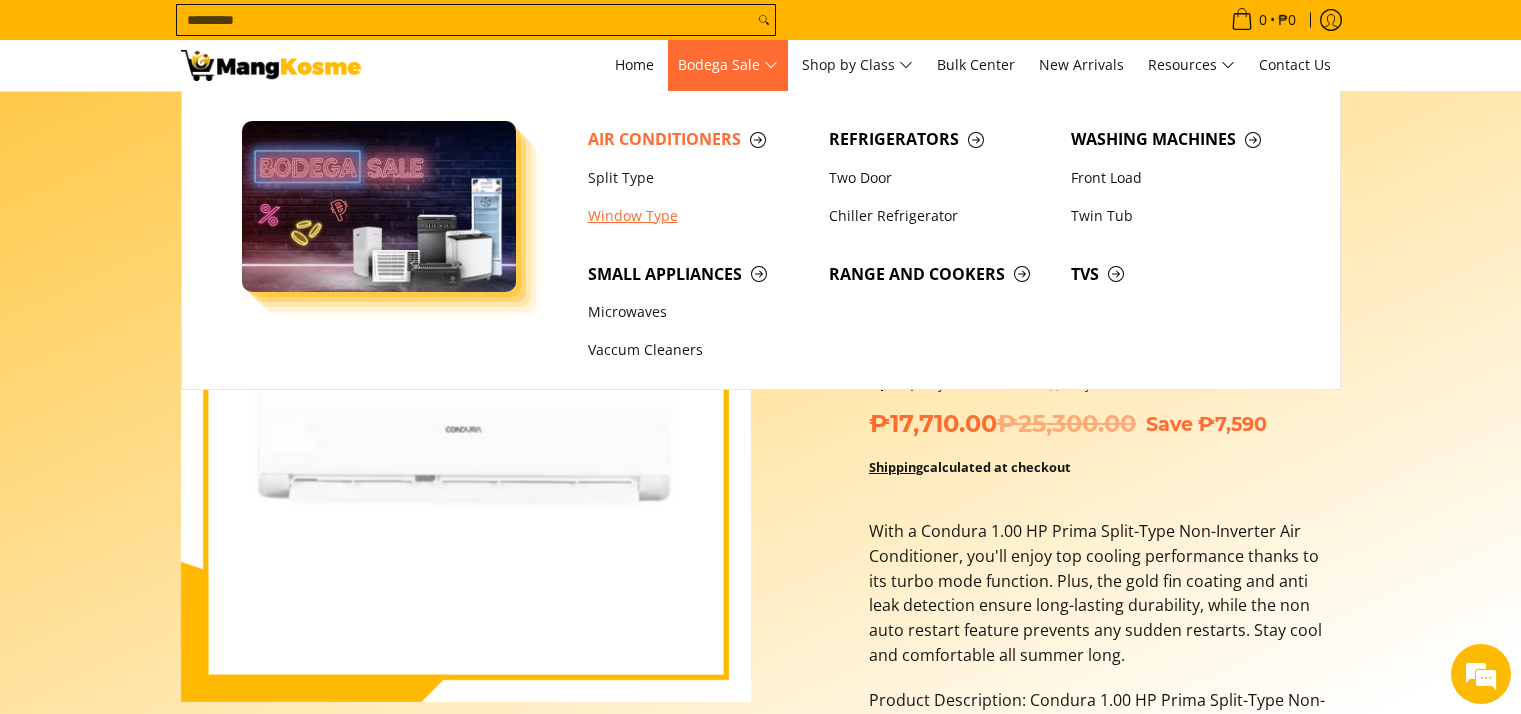 scroll, scrollTop: 1284, scrollLeft: 0, axis: vertical 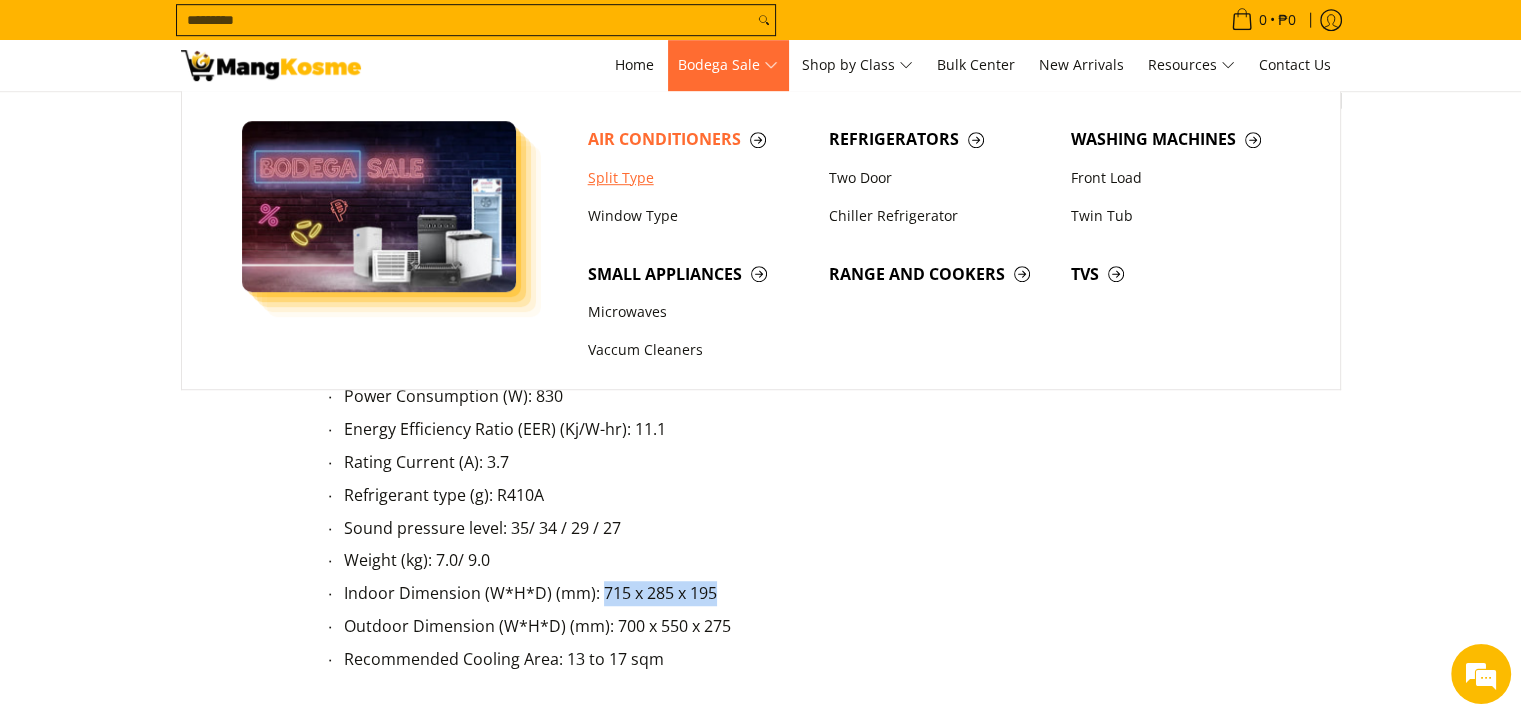 click on "Split Type" at bounding box center [699, 178] 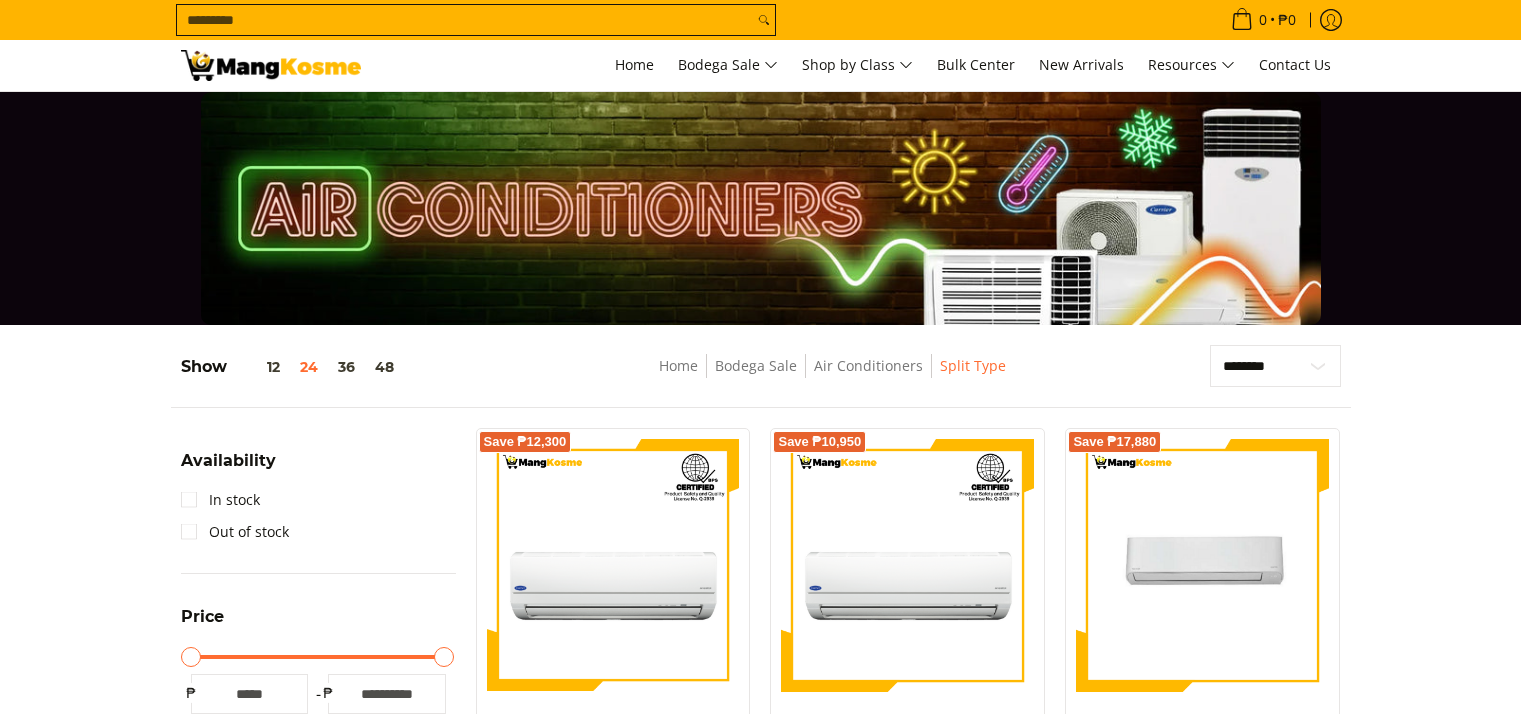 scroll, scrollTop: 300, scrollLeft: 0, axis: vertical 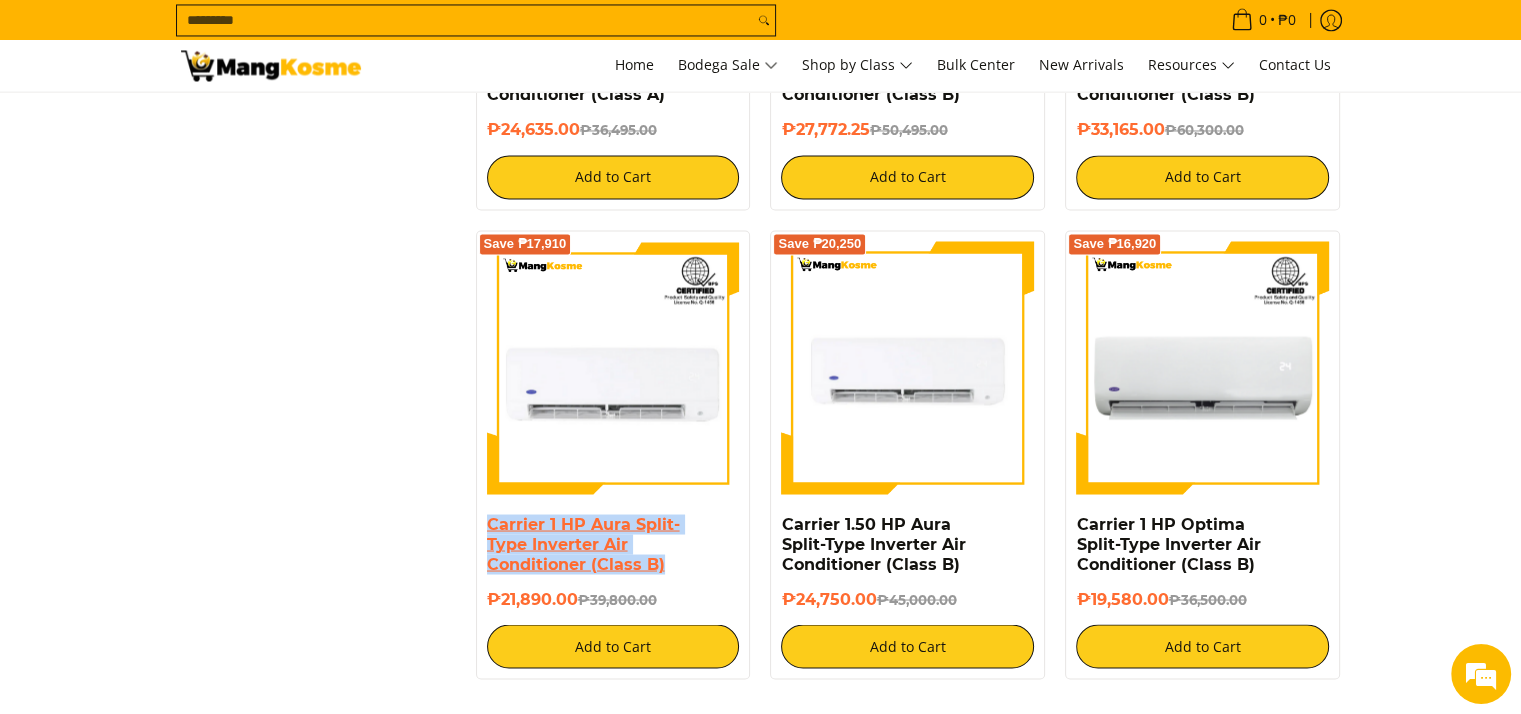drag, startPoint x: 669, startPoint y: 539, endPoint x: 493, endPoint y: 506, distance: 179.06703 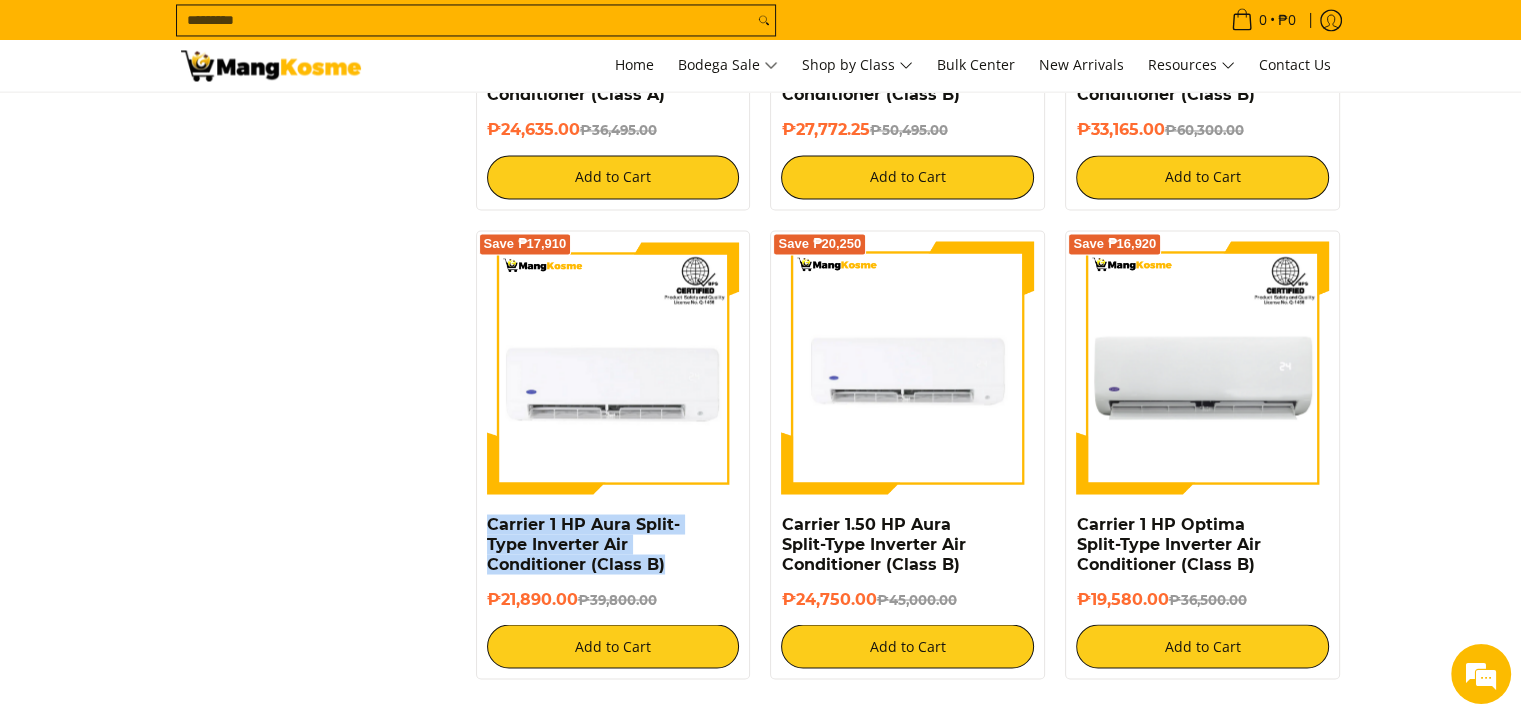 click on "Carrier 1 HP Aura Split-Type Inverter Air Conditioner (Class B)" at bounding box center (613, 544) 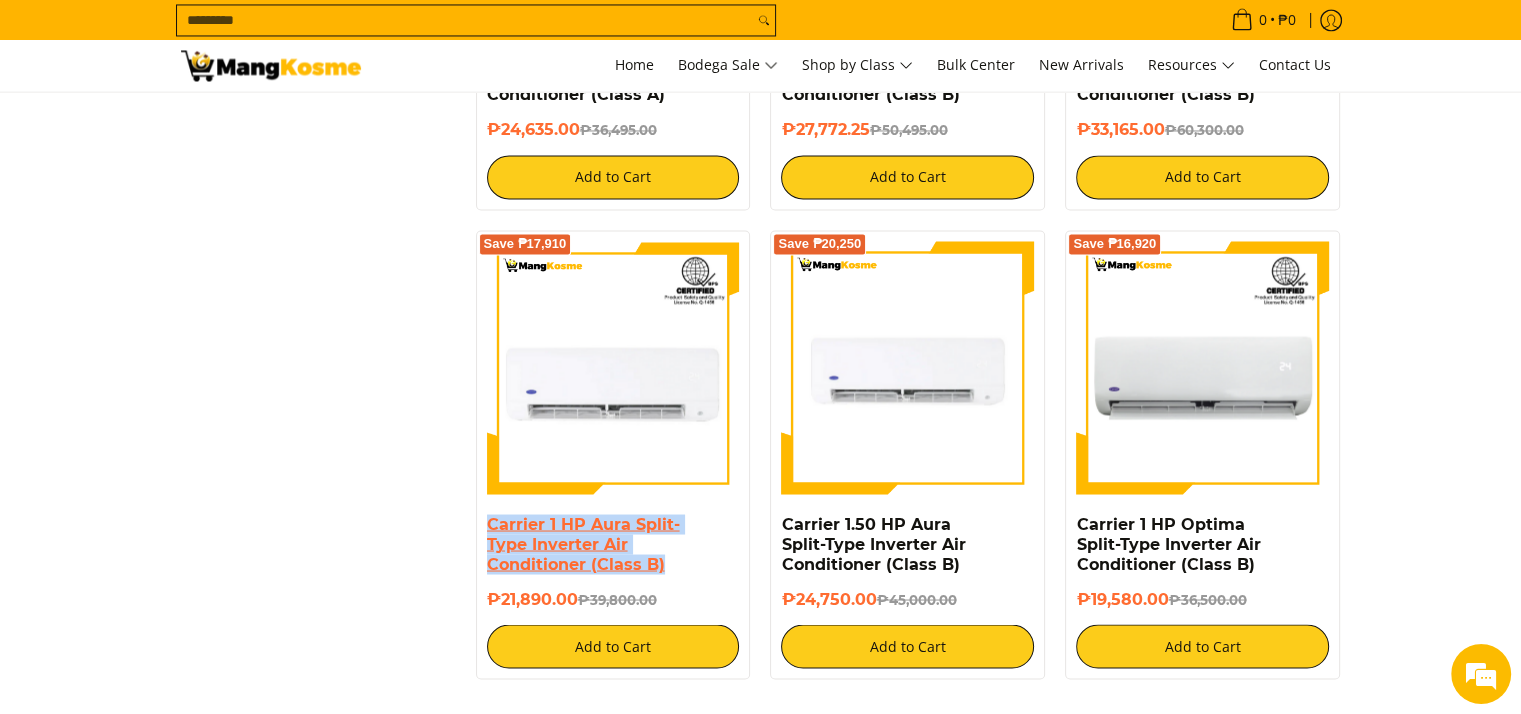 click on "Save
₱17,910
Carrier 1 HP Aura Split-Type Inverter Air Conditioner (Class B)
₱21,890.00  ₱39,800.00
Add to Cart" at bounding box center [613, 454] 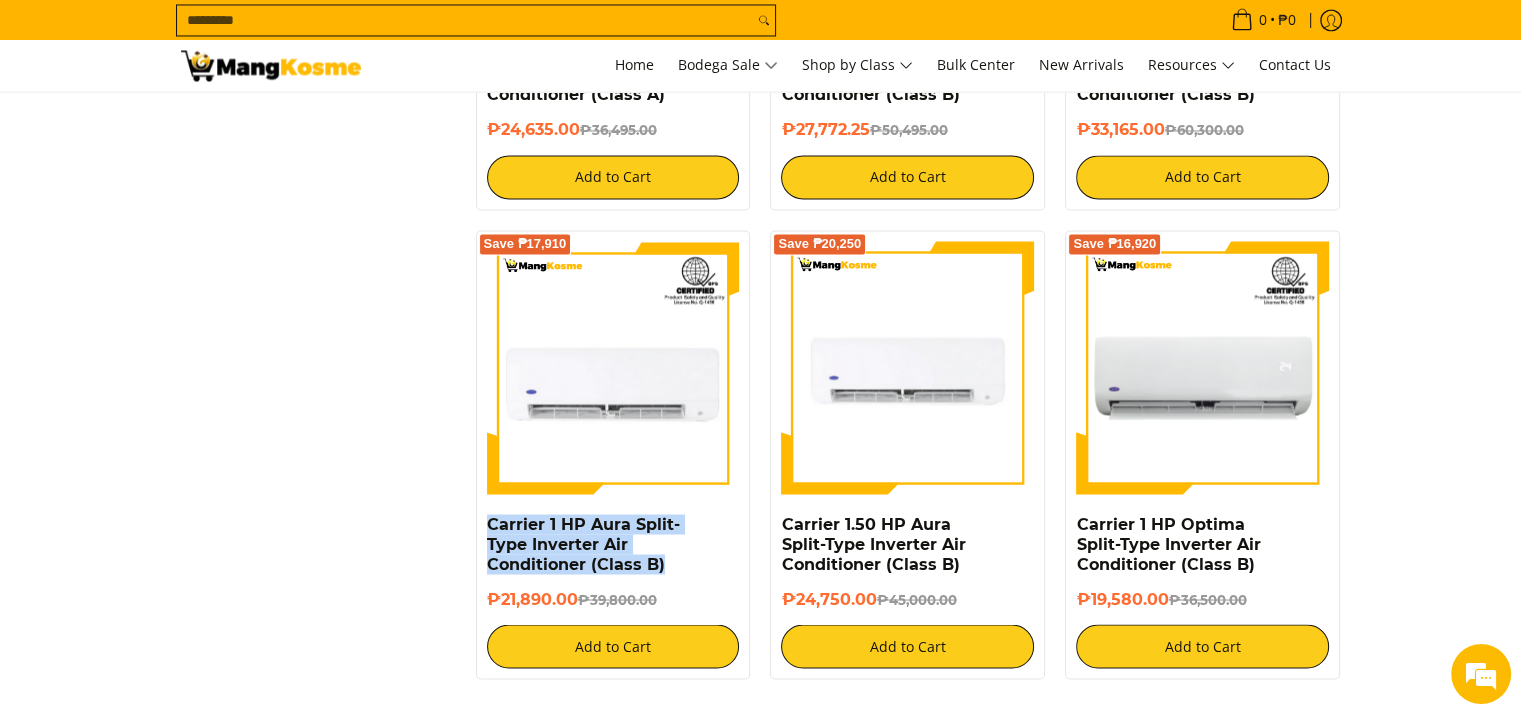 click on "Carrier 1 HP Aura Split-Type Inverter Air Conditioner (Class B)" at bounding box center (613, 544) 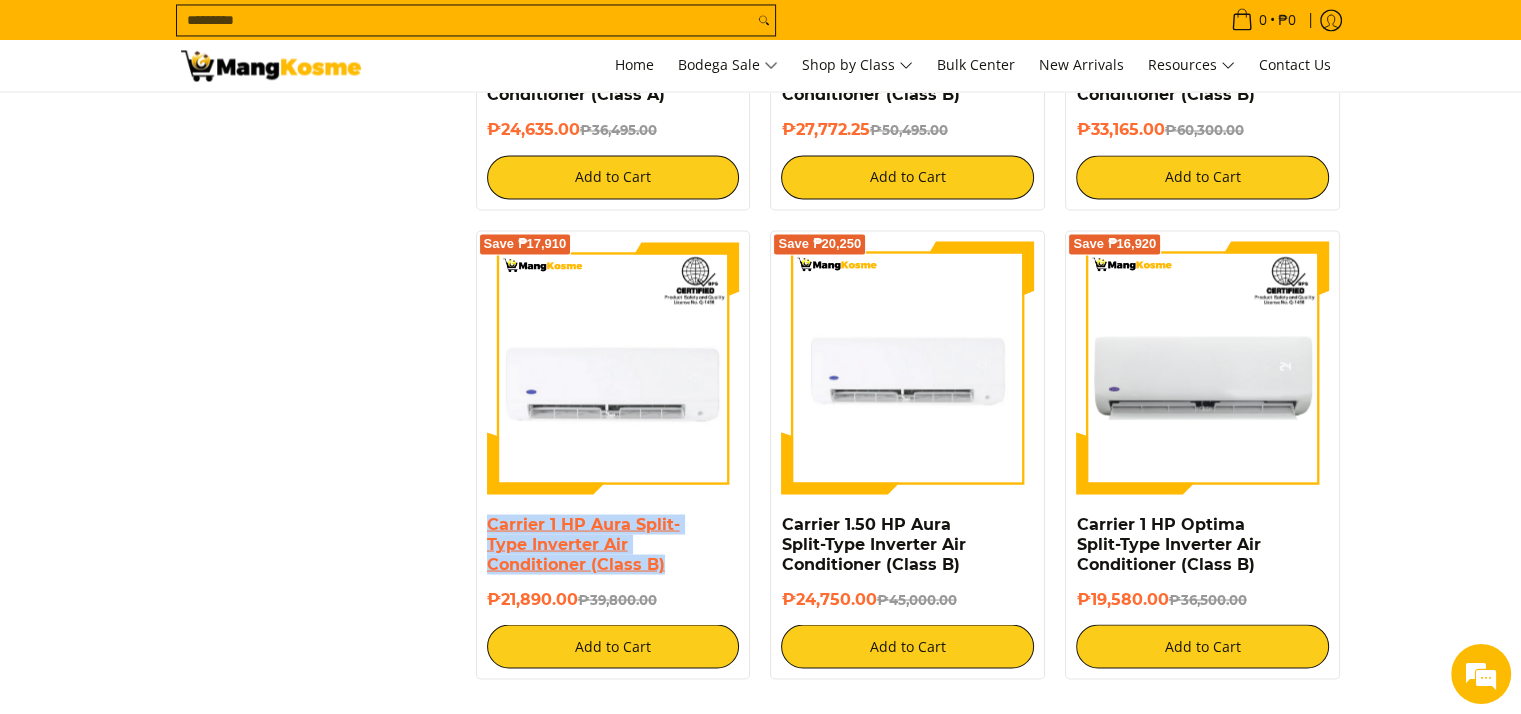 drag, startPoint x: 668, startPoint y: 541, endPoint x: 520, endPoint y: 507, distance: 151.8552 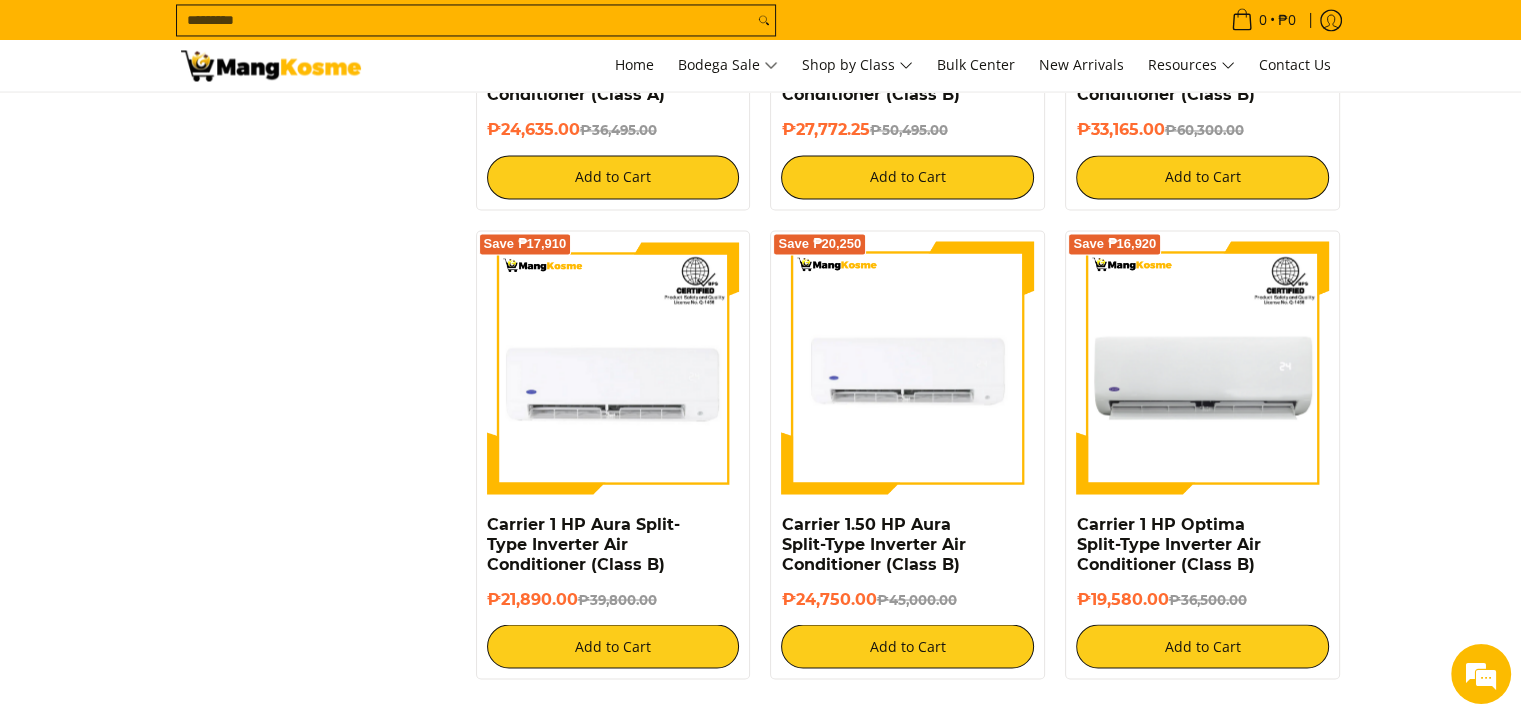 click on "Carrier 1.50 HP Aura Split-Type Inverter Air Conditioner (Class B)" at bounding box center [907, 544] 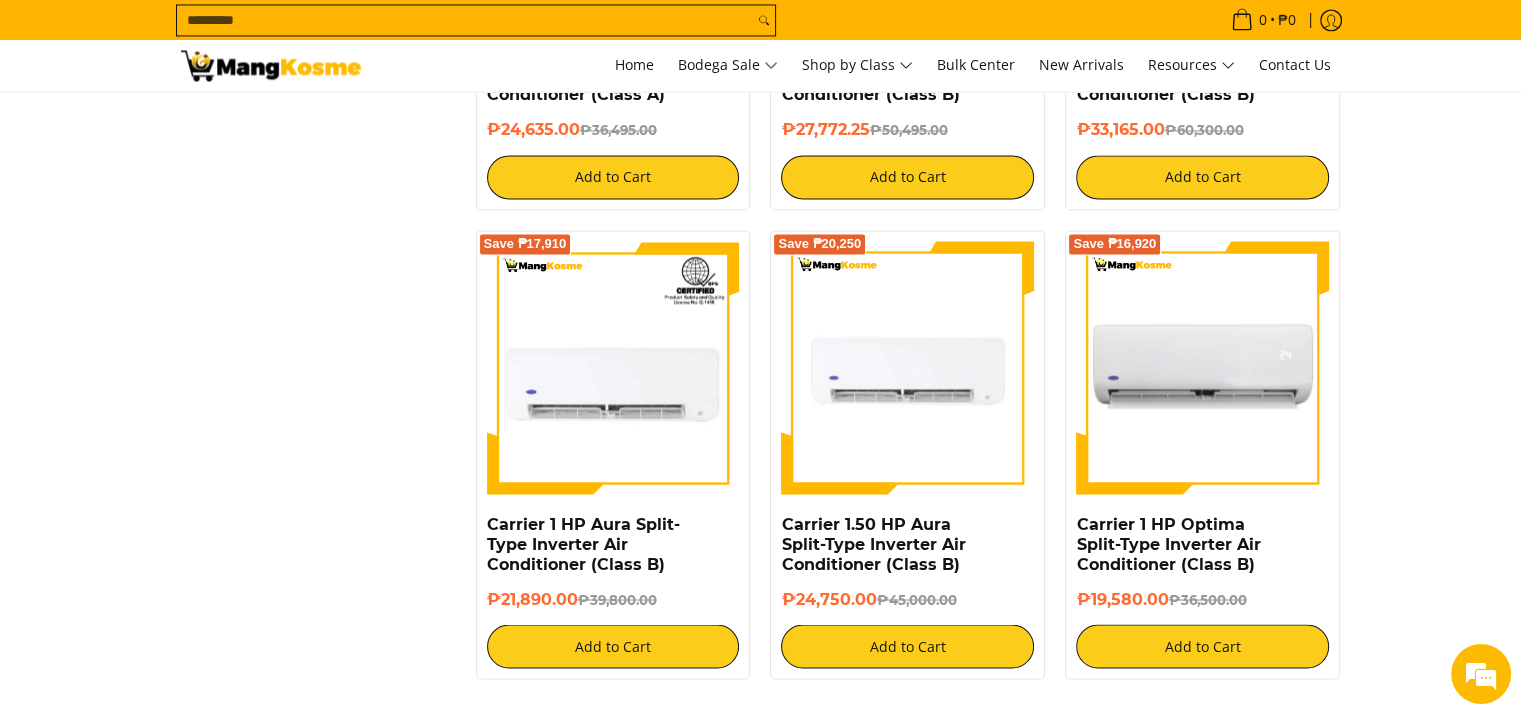 click at bounding box center (1202, 367) 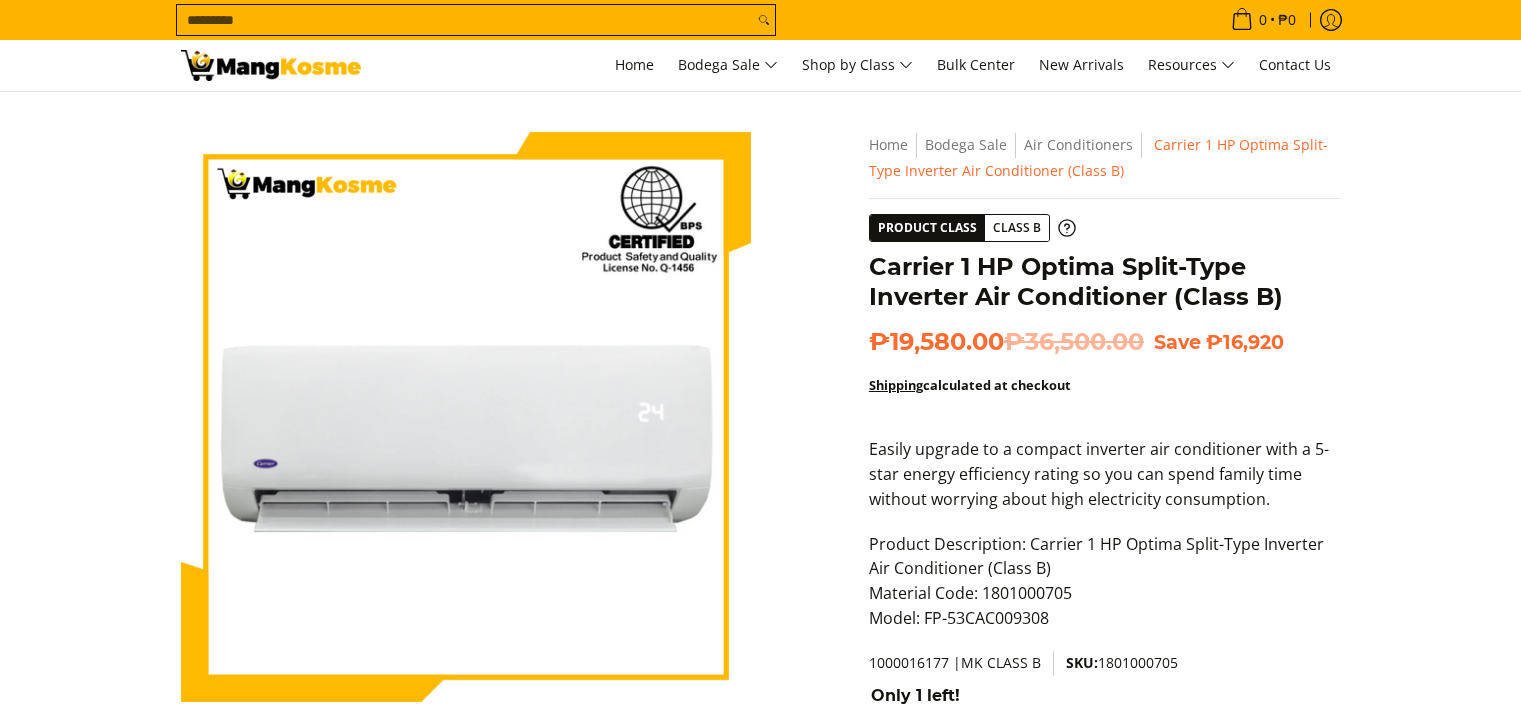 scroll, scrollTop: 800, scrollLeft: 0, axis: vertical 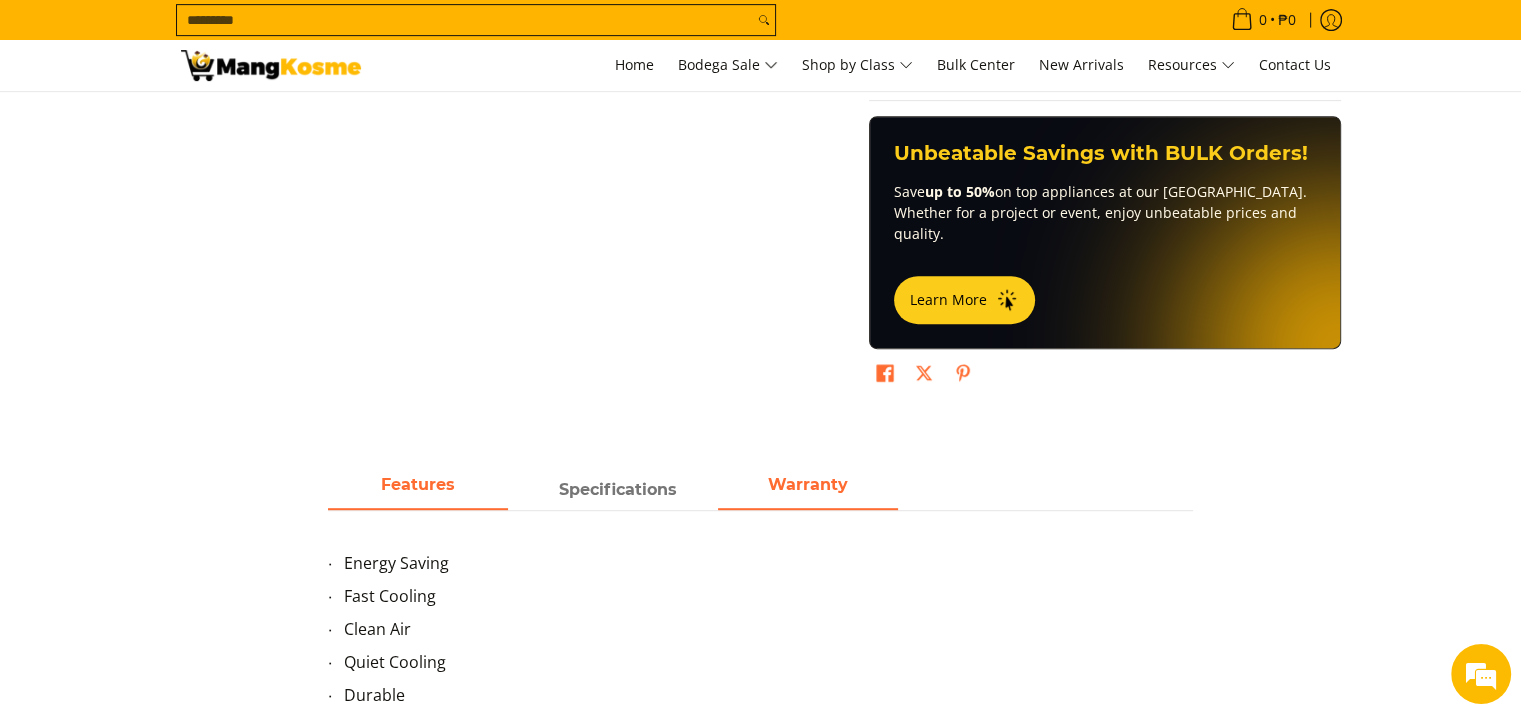 click on "Warranty" at bounding box center [808, 484] 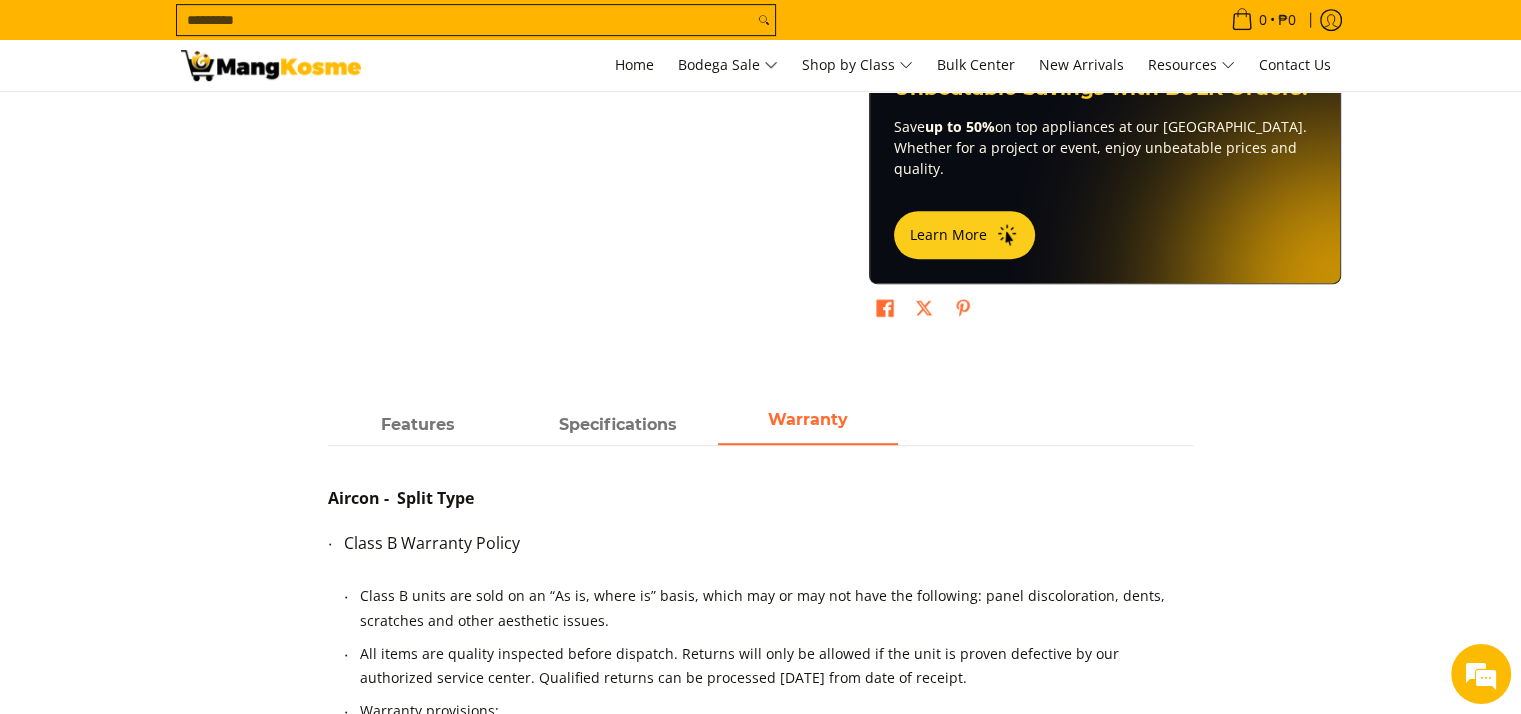 scroll, scrollTop: 1000, scrollLeft: 0, axis: vertical 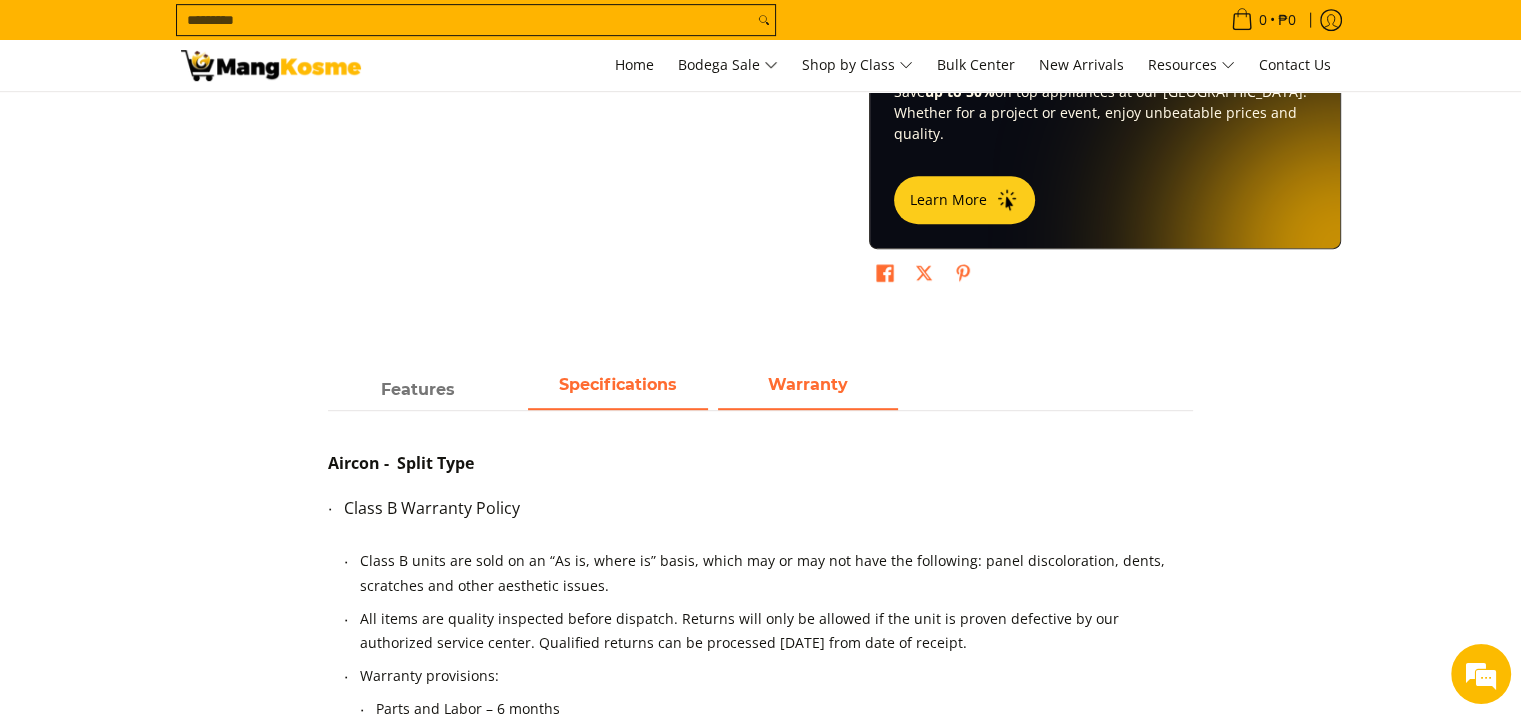 click on "Specifications" at bounding box center (618, 384) 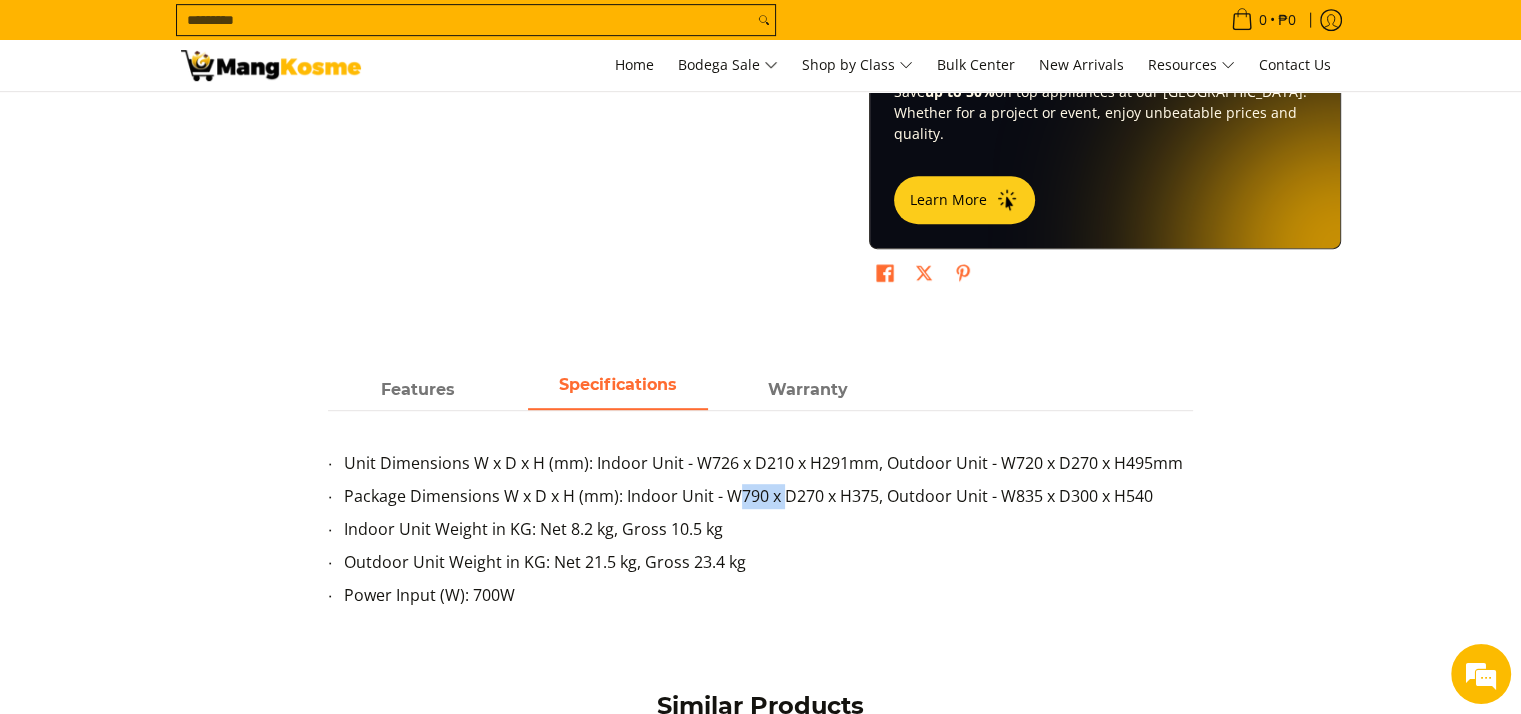 drag, startPoint x: 742, startPoint y: 477, endPoint x: 779, endPoint y: 475, distance: 37.054016 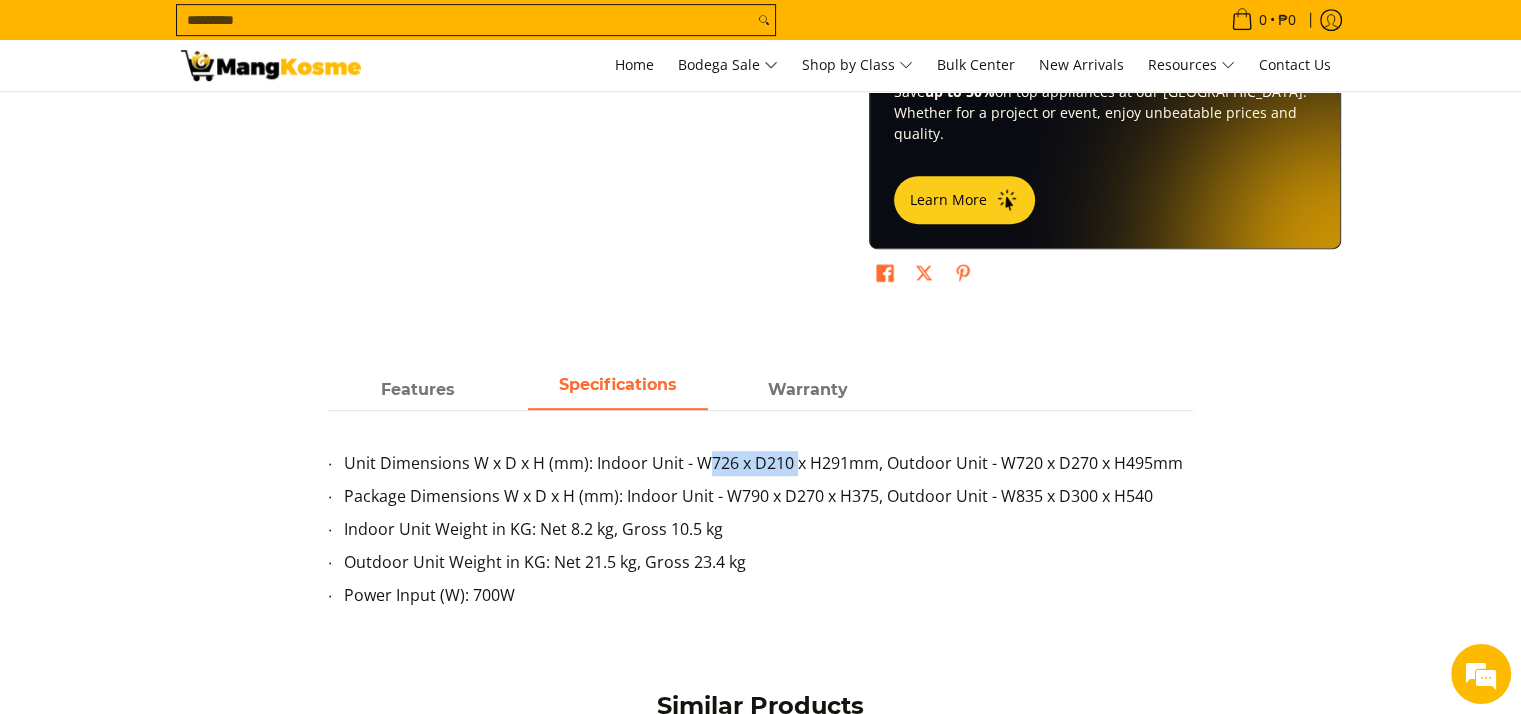 scroll, scrollTop: 0, scrollLeft: 0, axis: both 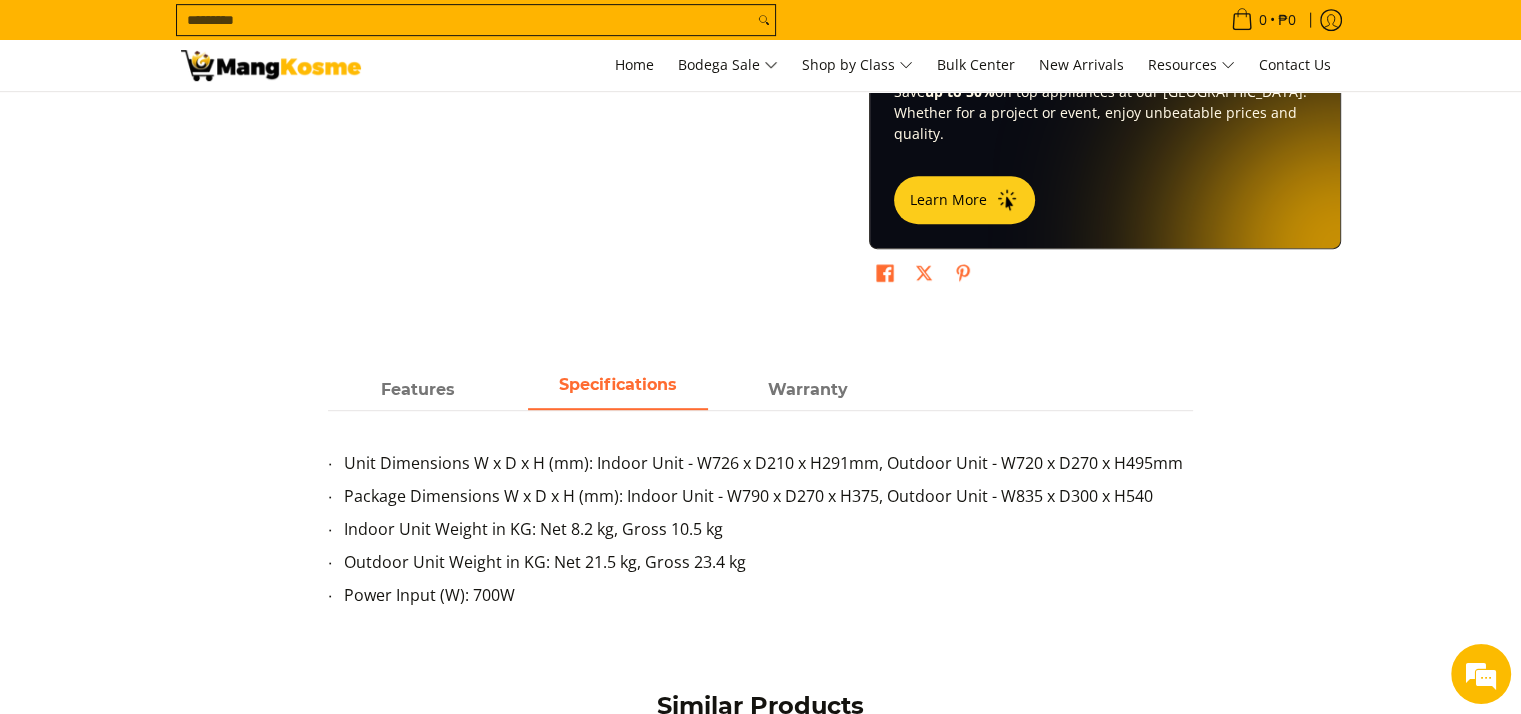 click on "Indoor Unit Weight in KG: Net 8.2 kg, Gross 10.5 kg" at bounding box center [768, 533] 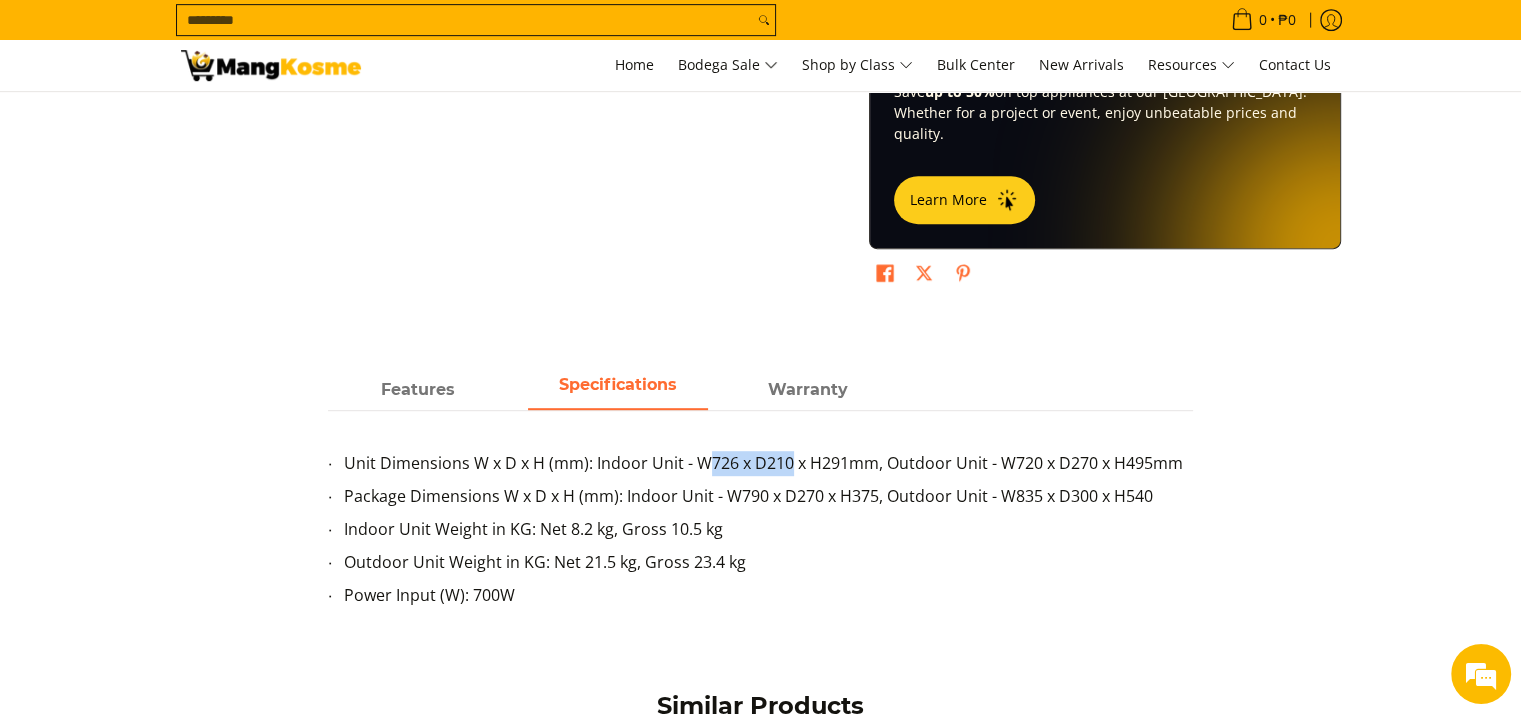 drag, startPoint x: 706, startPoint y: 447, endPoint x: 788, endPoint y: 445, distance: 82.02438 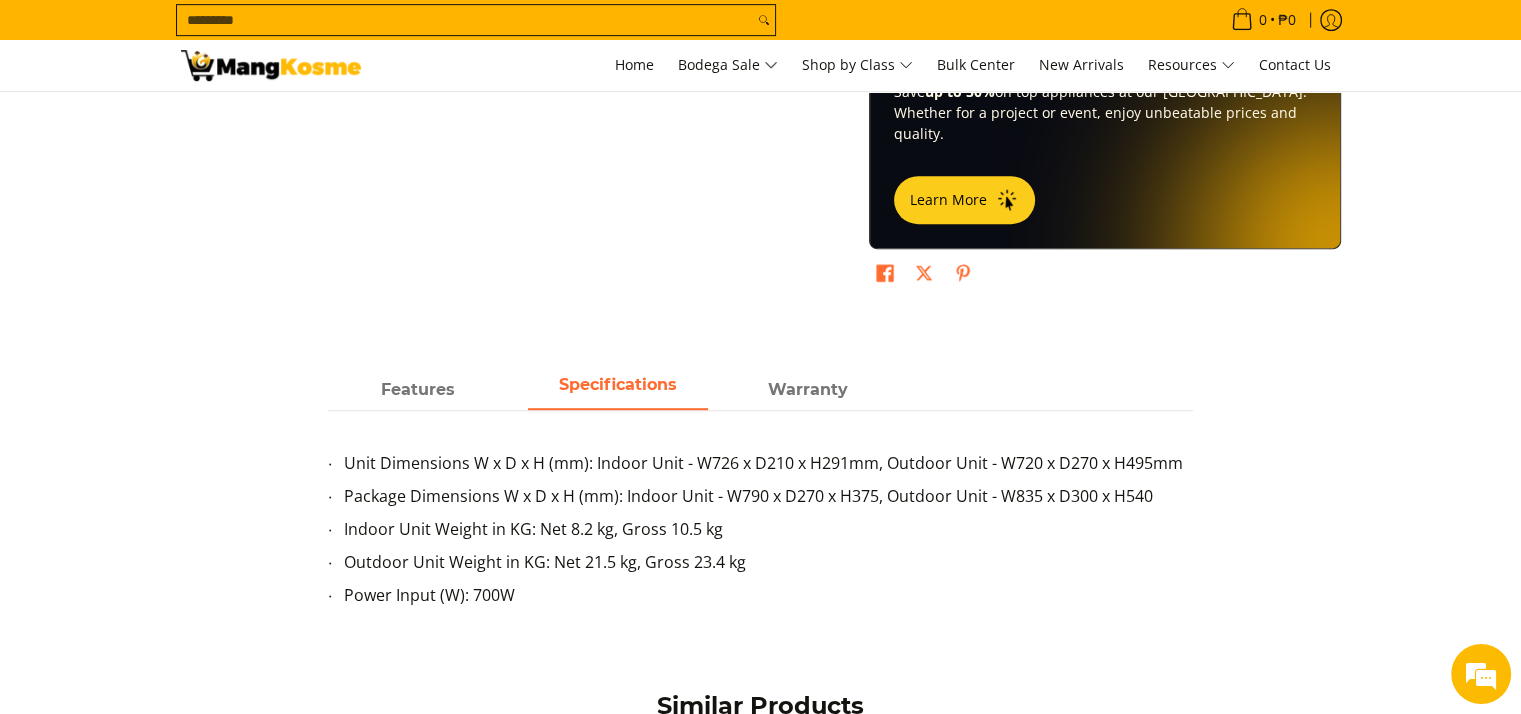 click on "Indoor Unit Weight in KG: Net 8.2 kg, Gross 10.5 kg" at bounding box center [768, 533] 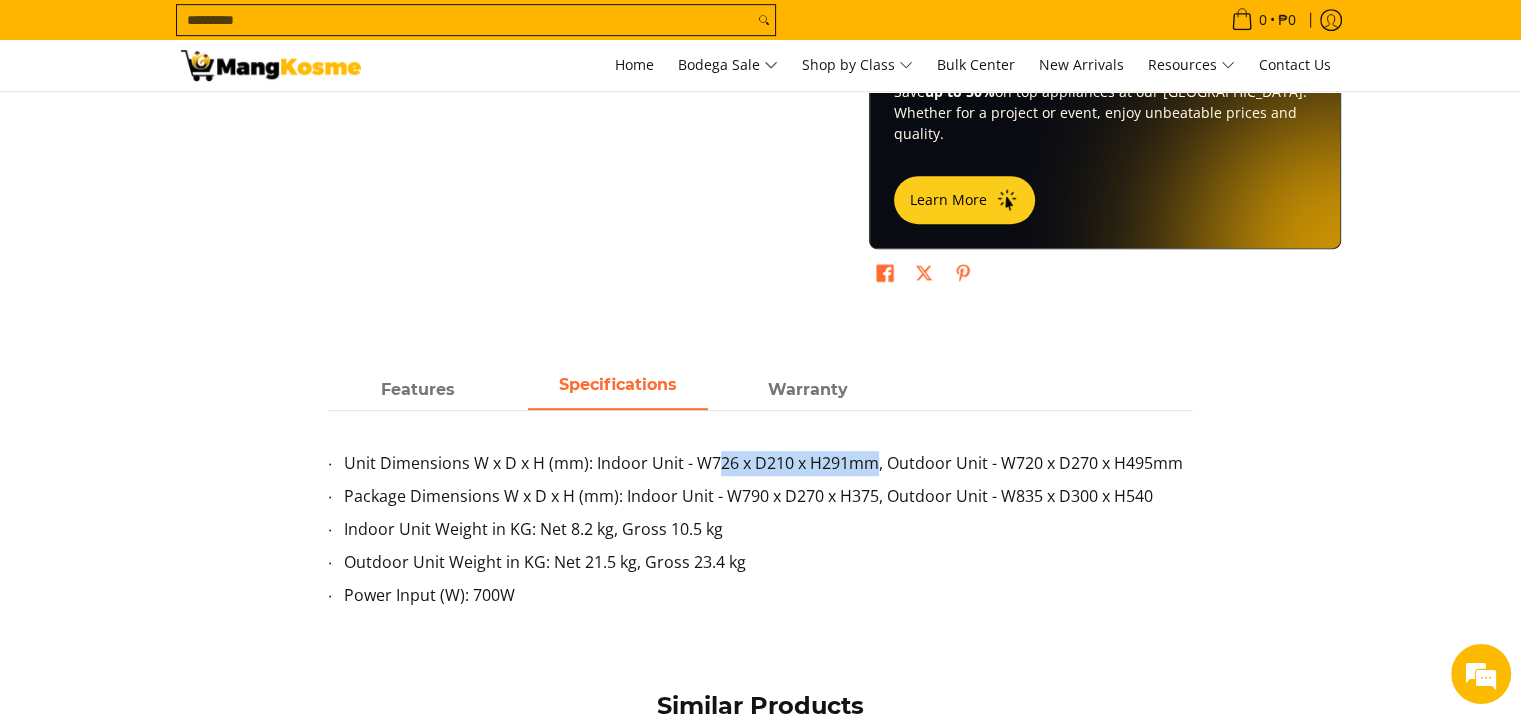 drag, startPoint x: 713, startPoint y: 435, endPoint x: 875, endPoint y: 447, distance: 162.44383 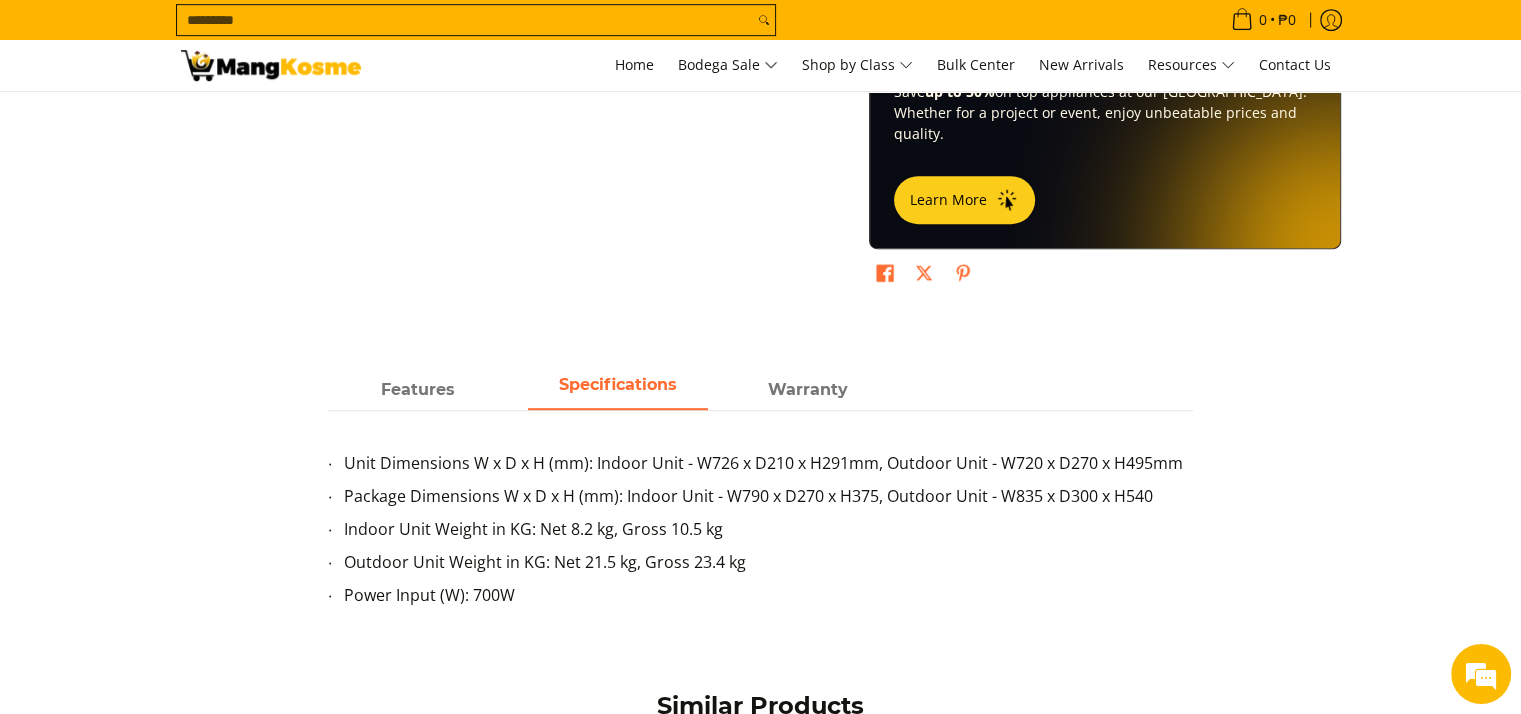 click on "Features
Specifications
Warranty
Energy Saving
Fast Cooling
Clean Air
Quiet Cooling
Durable
Modern Remote Control
Smart Protection System
Expert Service
Unit Dimensions W x D x H (mm): Indoor Unit - W726 x D210 x H291mm, Outdoor Unit - W720 x D270 x H495mm
Package Dimensions W x D x H (mm): Indoor Unit - W790 x D270 x H375, Outdoor Unit - W835 x D300 x H540
Indoor Unit Weight in KG: Net 8.2 kg, Gross 10.5 kg
Outdoor Unit Weight in KG: Net 21.5 kg, Gross 23.4 kg
Power Input (W): 700W" at bounding box center (761, 501) 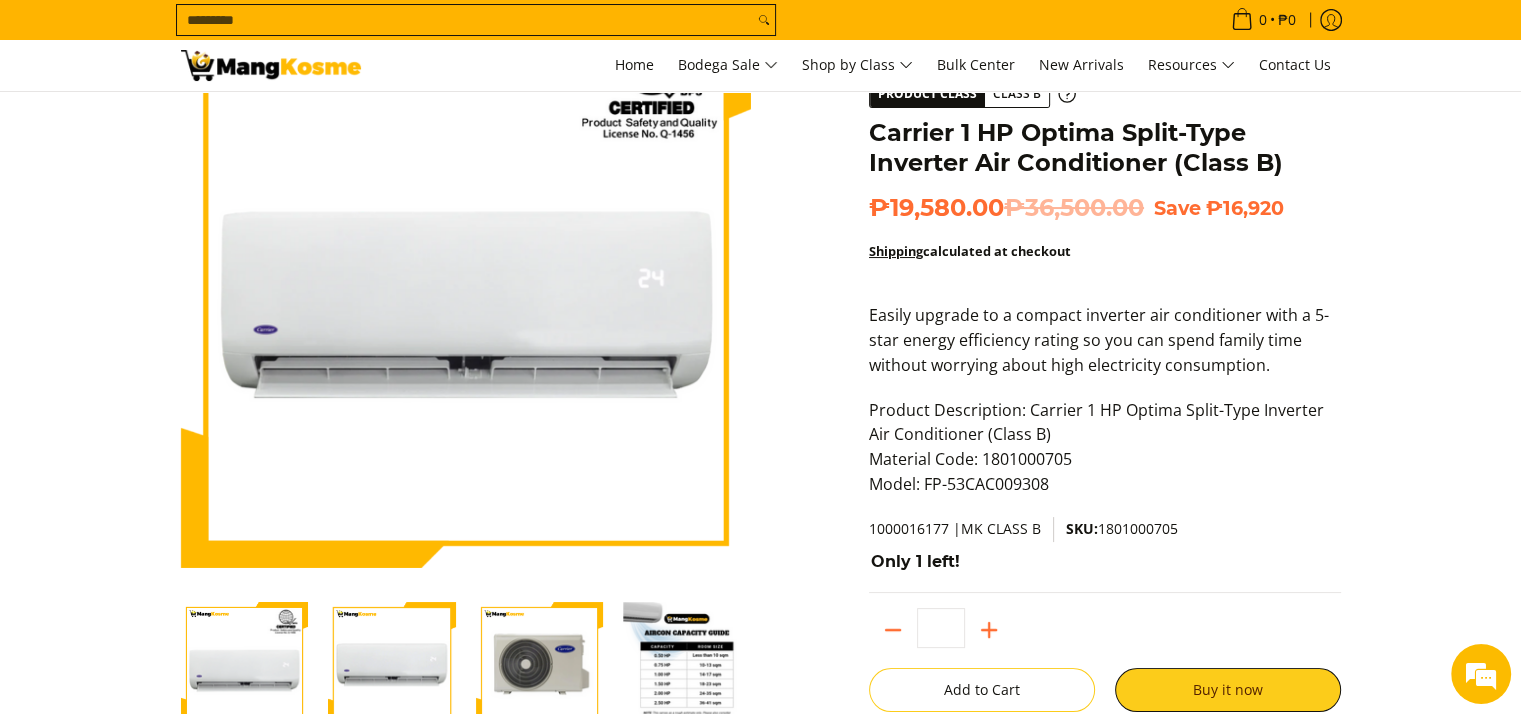scroll, scrollTop: 0, scrollLeft: 0, axis: both 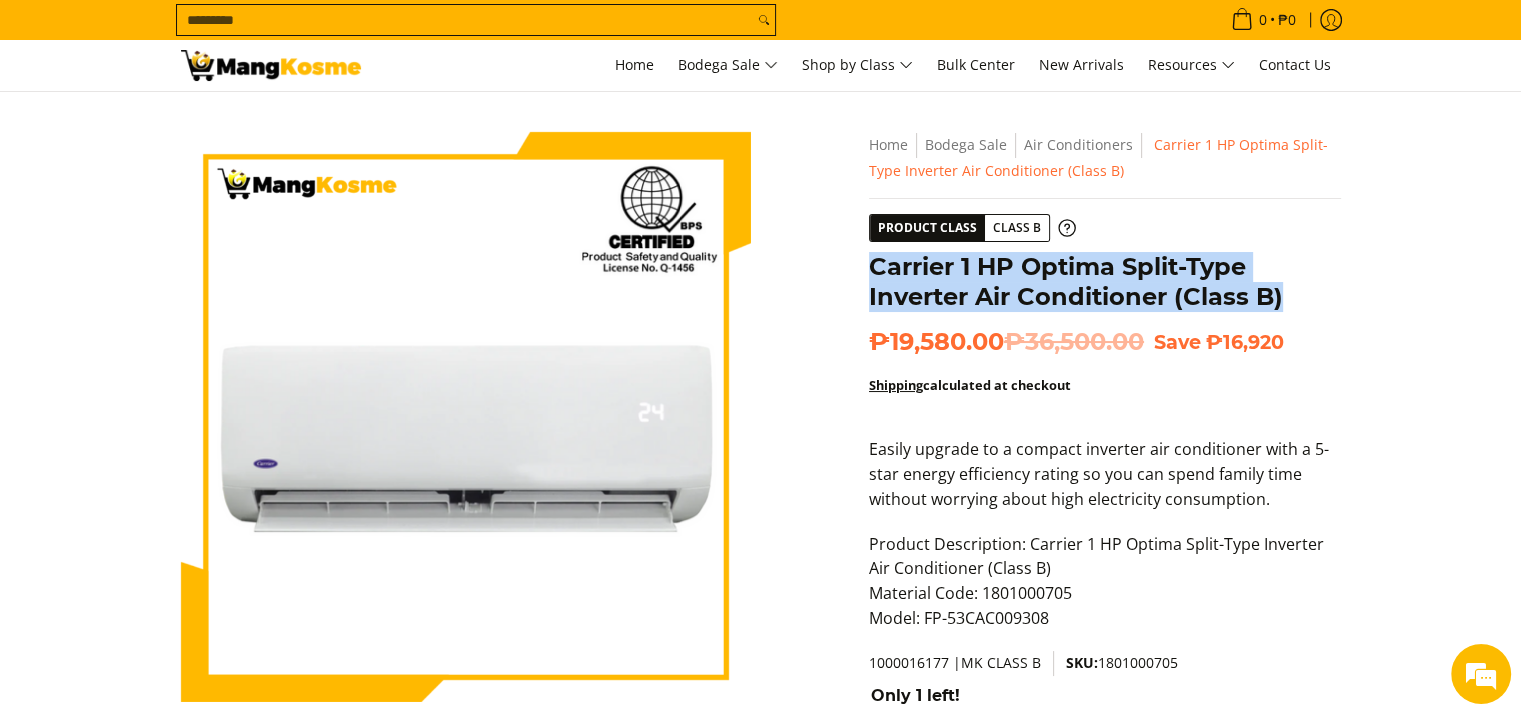drag, startPoint x: 873, startPoint y: 267, endPoint x: 1276, endPoint y: 301, distance: 404.4317 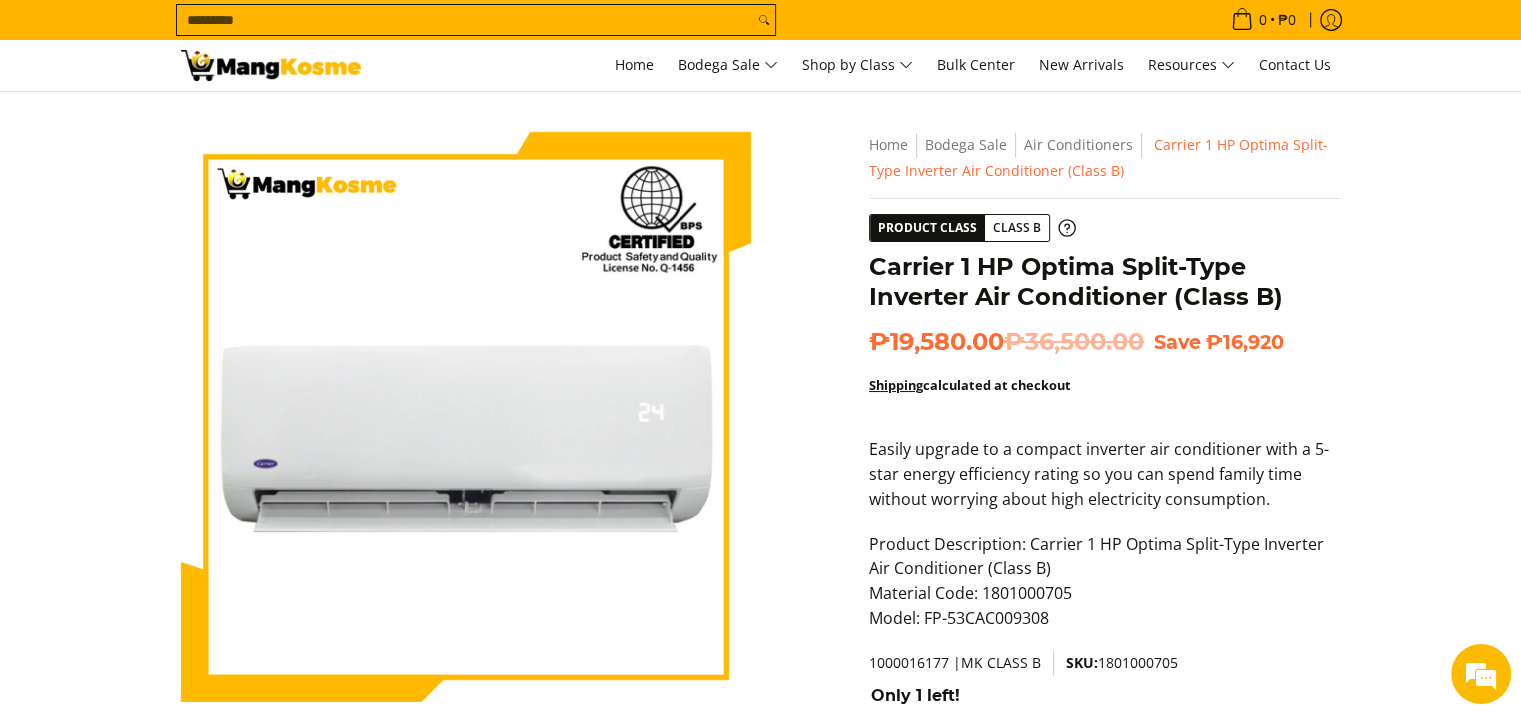 click on "Shipping  calculated at checkout" at bounding box center (1105, 394) 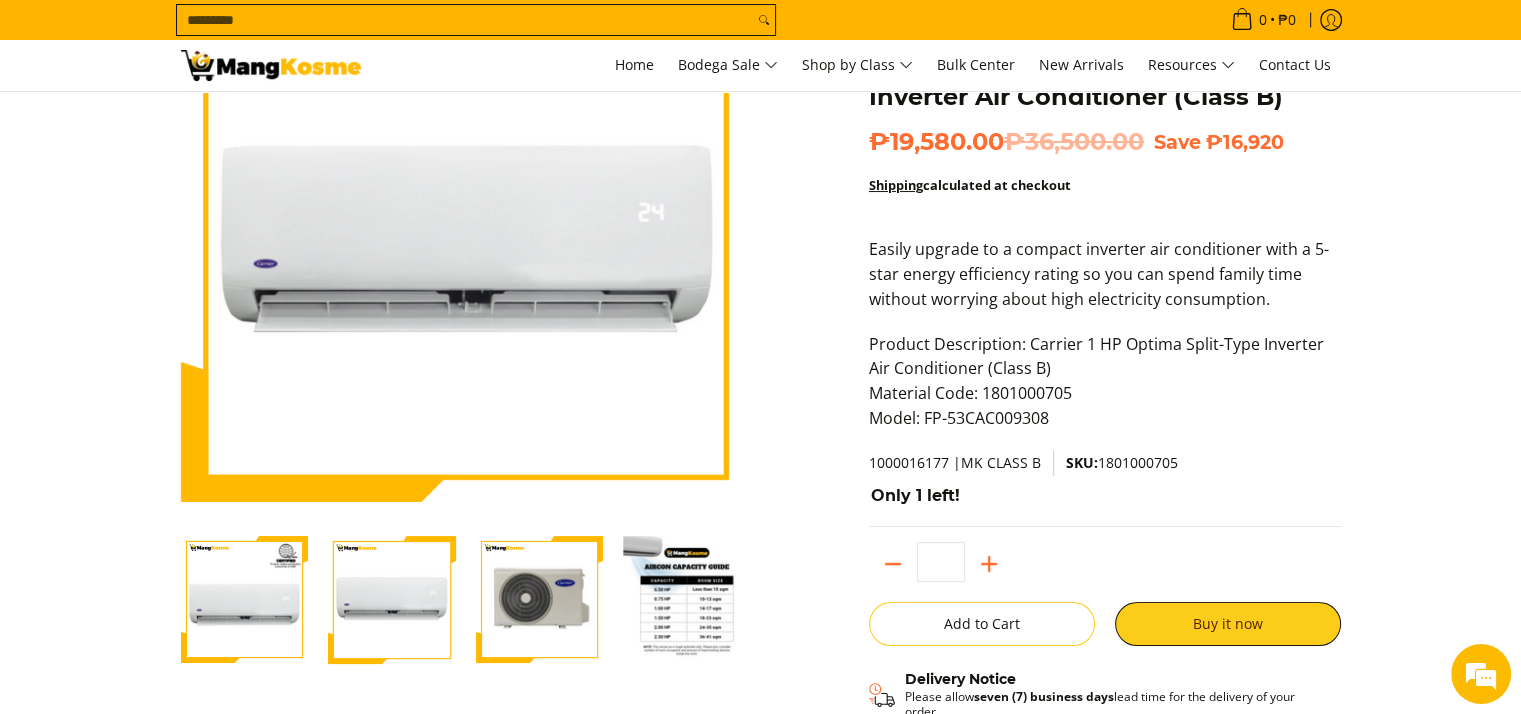 scroll, scrollTop: 0, scrollLeft: 0, axis: both 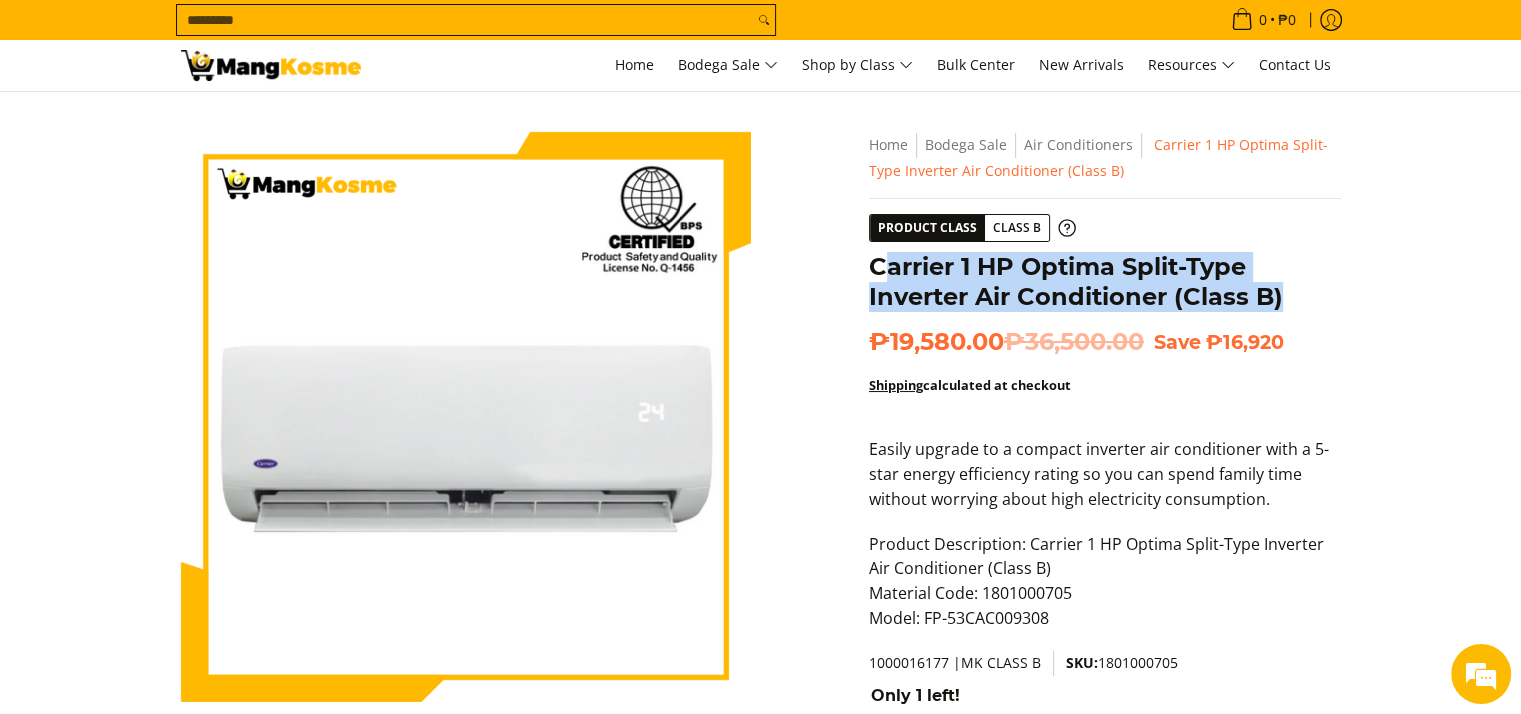drag, startPoint x: 878, startPoint y: 278, endPoint x: 1184, endPoint y: 312, distance: 307.8831 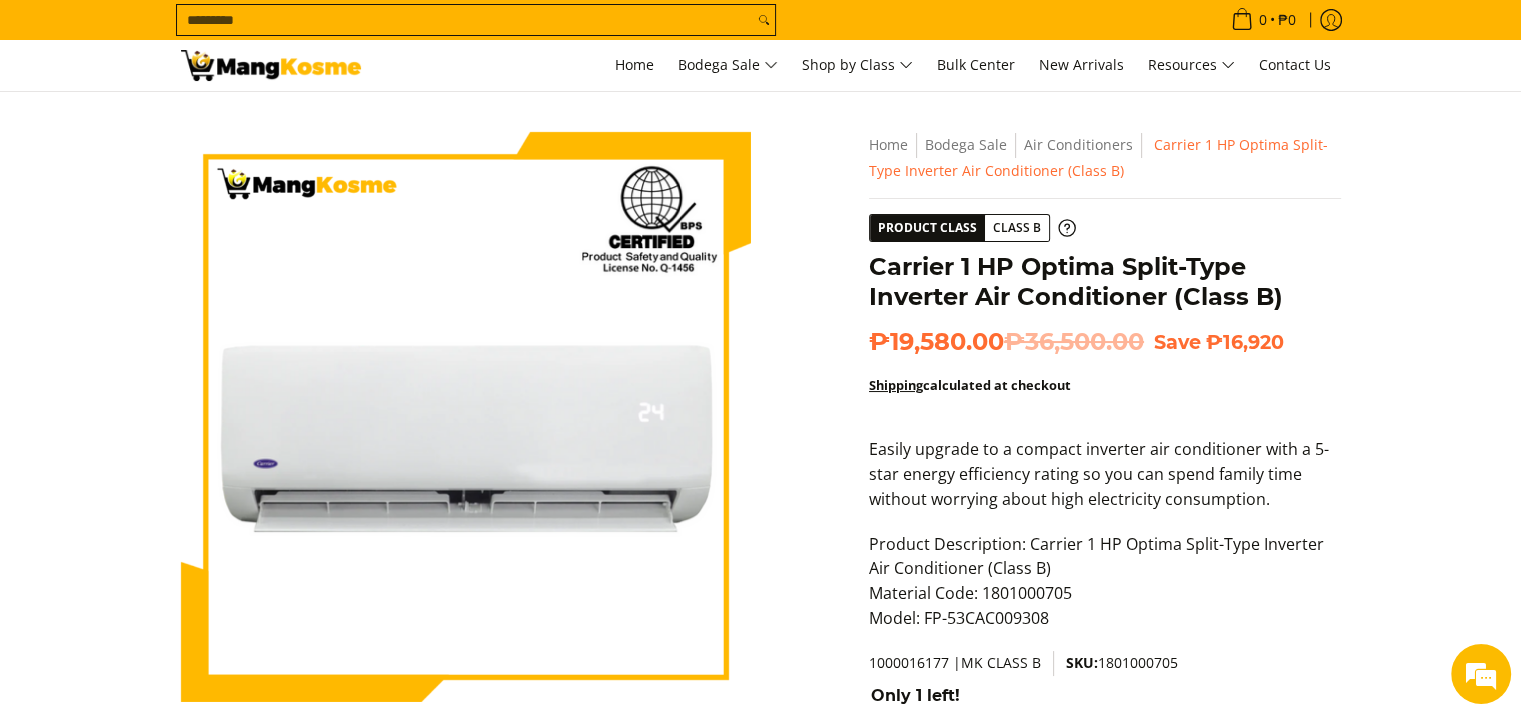 drag, startPoint x: 1148, startPoint y: 385, endPoint x: 1122, endPoint y: 356, distance: 38.948685 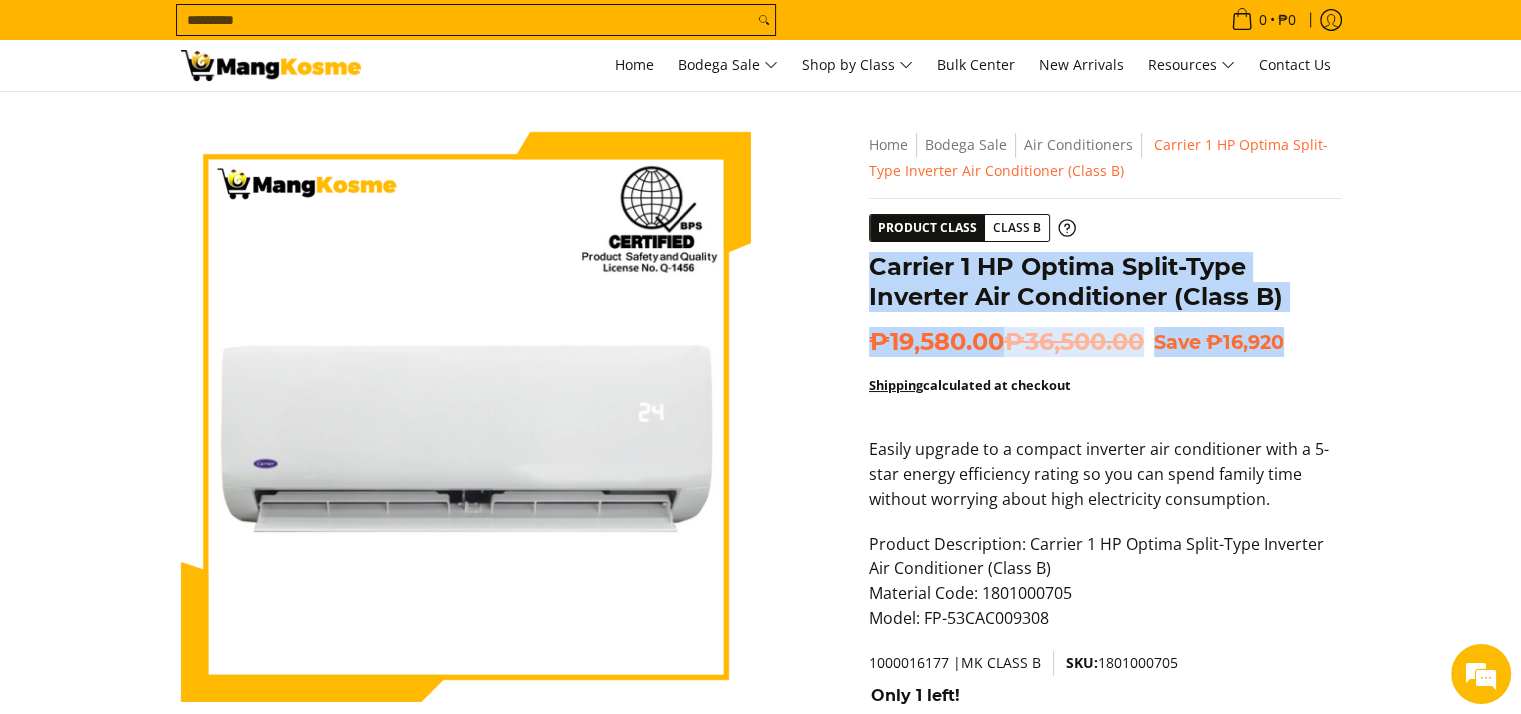 drag, startPoint x: 1296, startPoint y: 347, endPoint x: 860, endPoint y: 275, distance: 441.90497 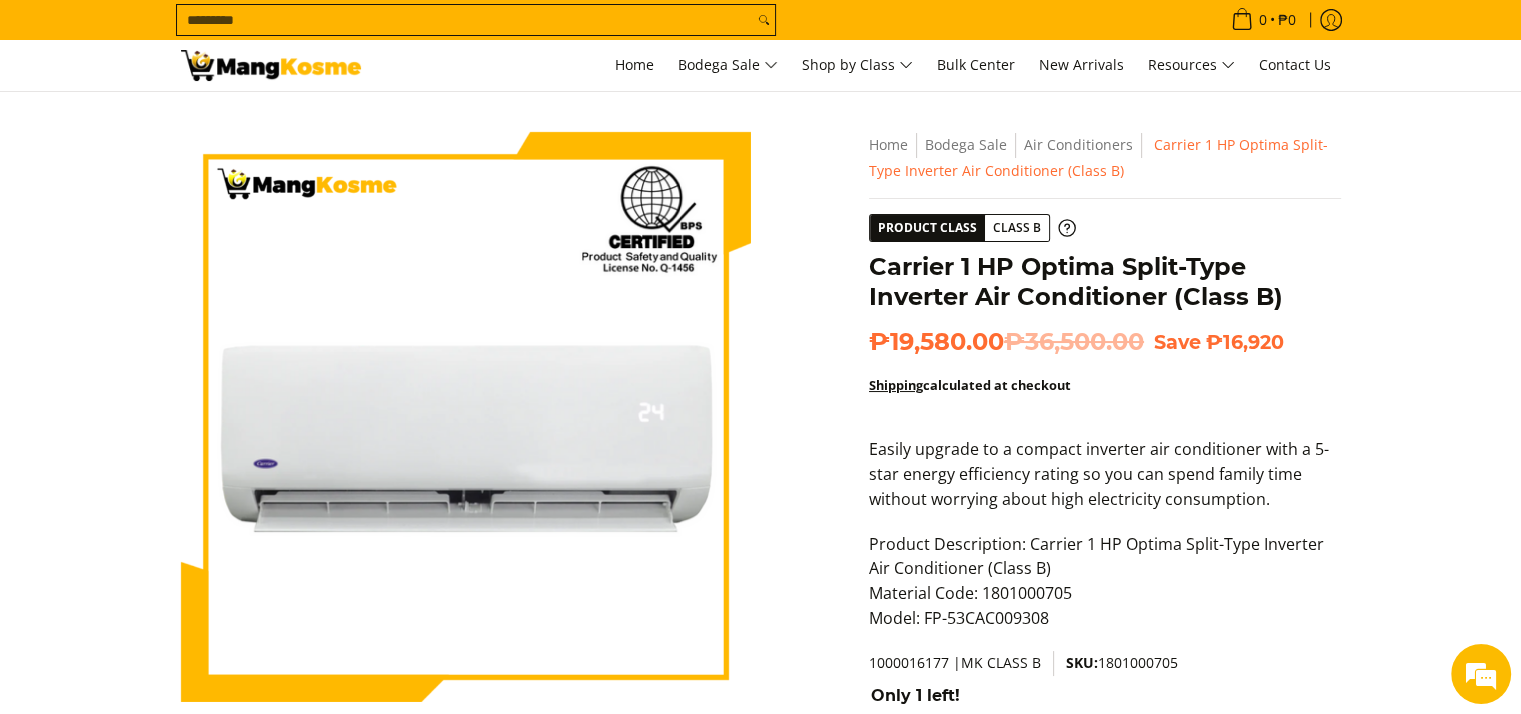 click on "₱19,580.00  ₱36,500.00
Save   ₱16,920" at bounding box center [1105, 342] 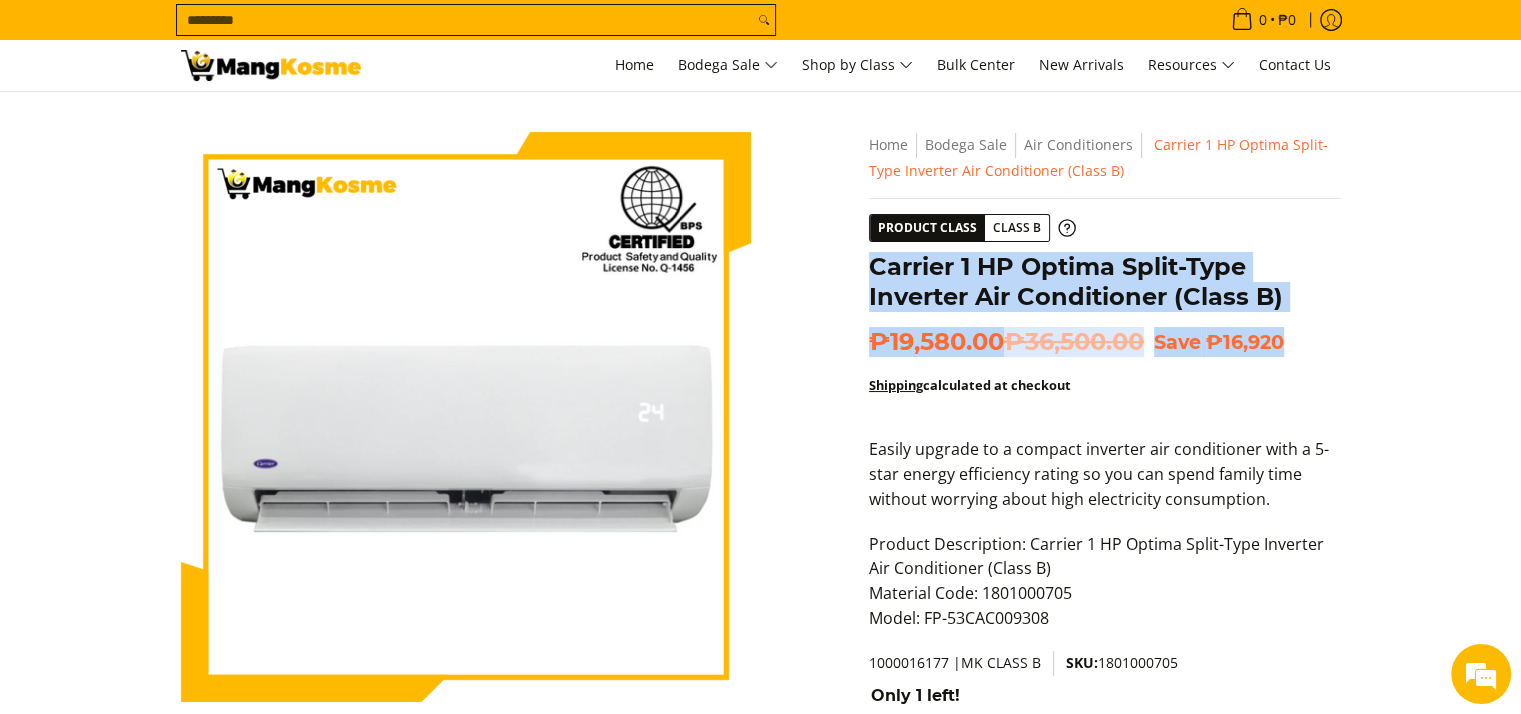 drag, startPoint x: 1295, startPoint y: 343, endPoint x: 823, endPoint y: 245, distance: 482.06638 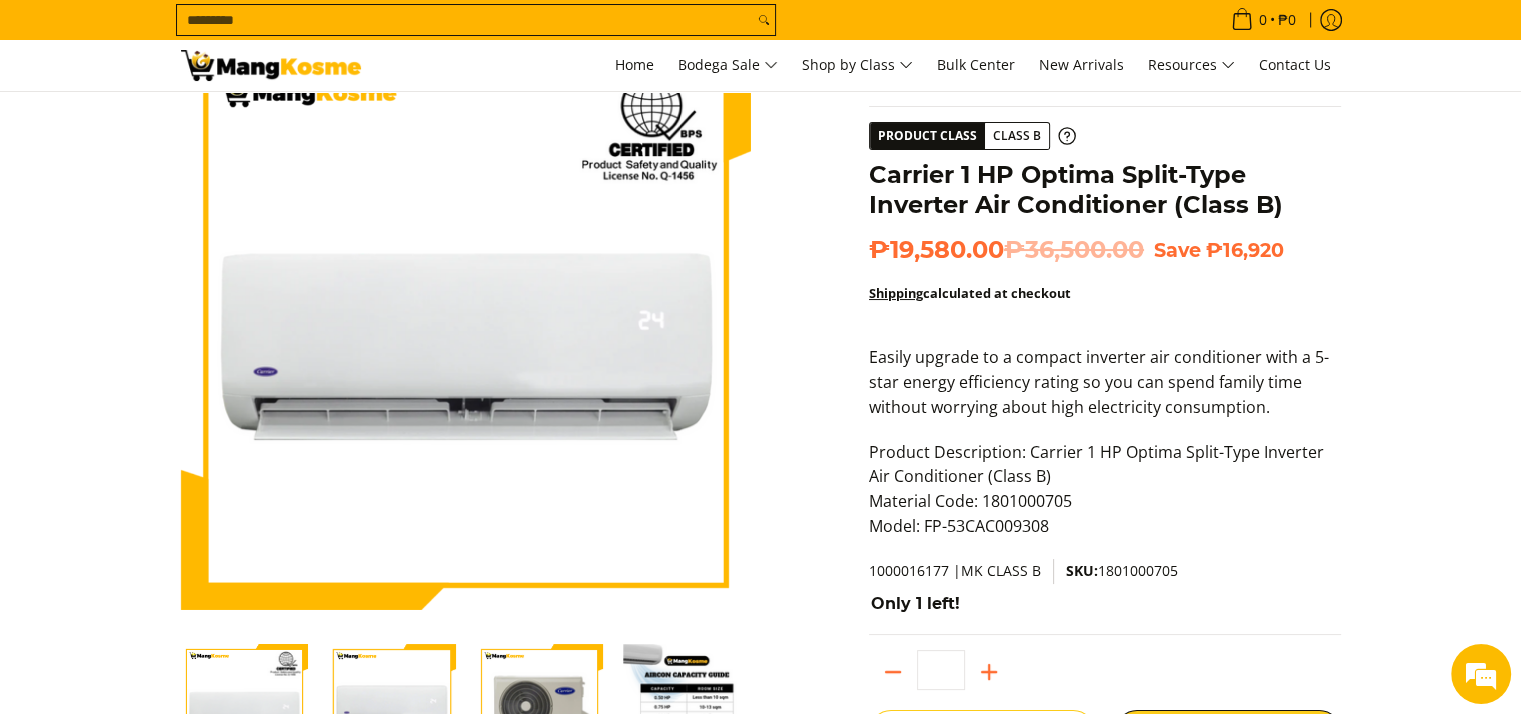 scroll, scrollTop: 96, scrollLeft: 0, axis: vertical 